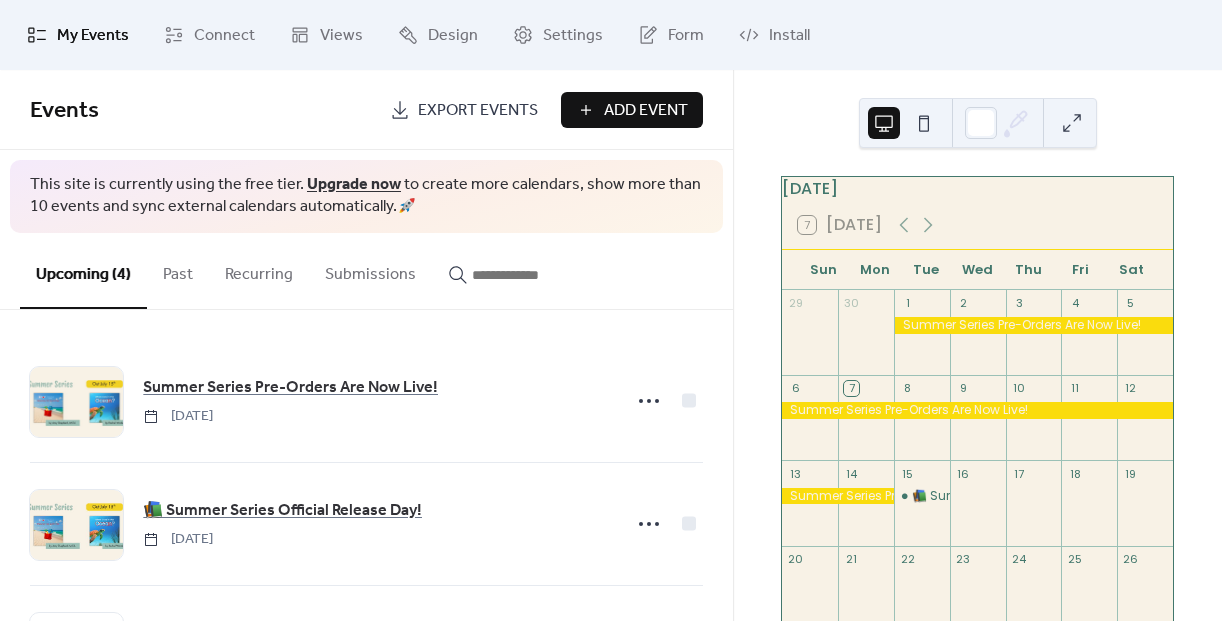 scroll, scrollTop: 0, scrollLeft: 0, axis: both 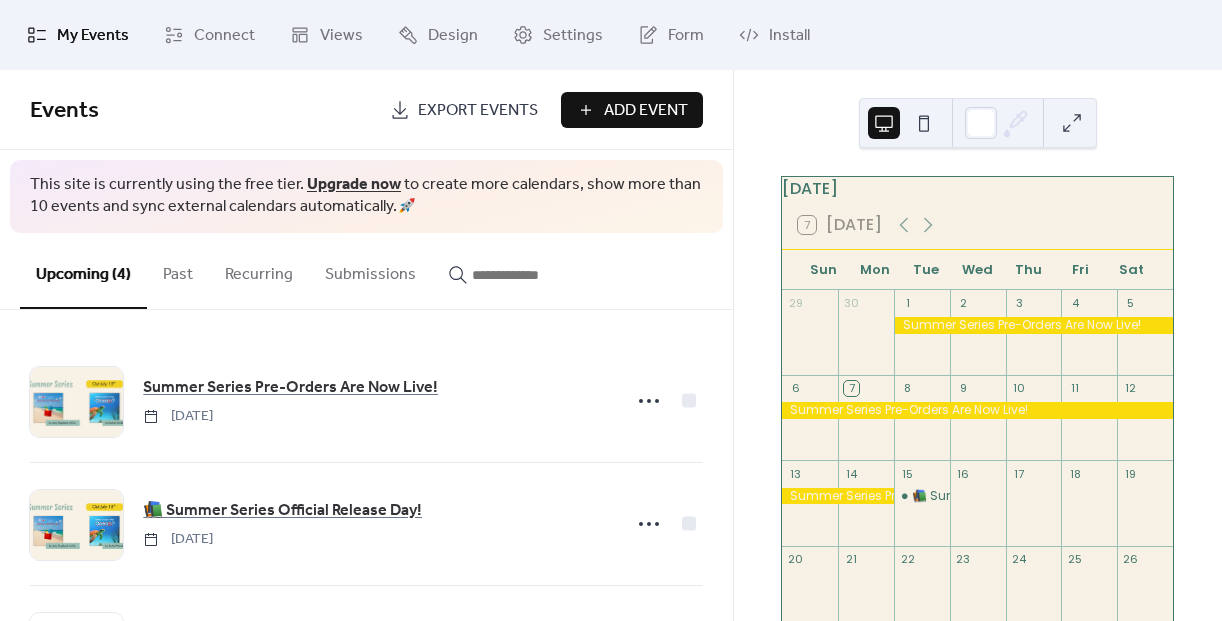 click on "Add Event" at bounding box center [646, 111] 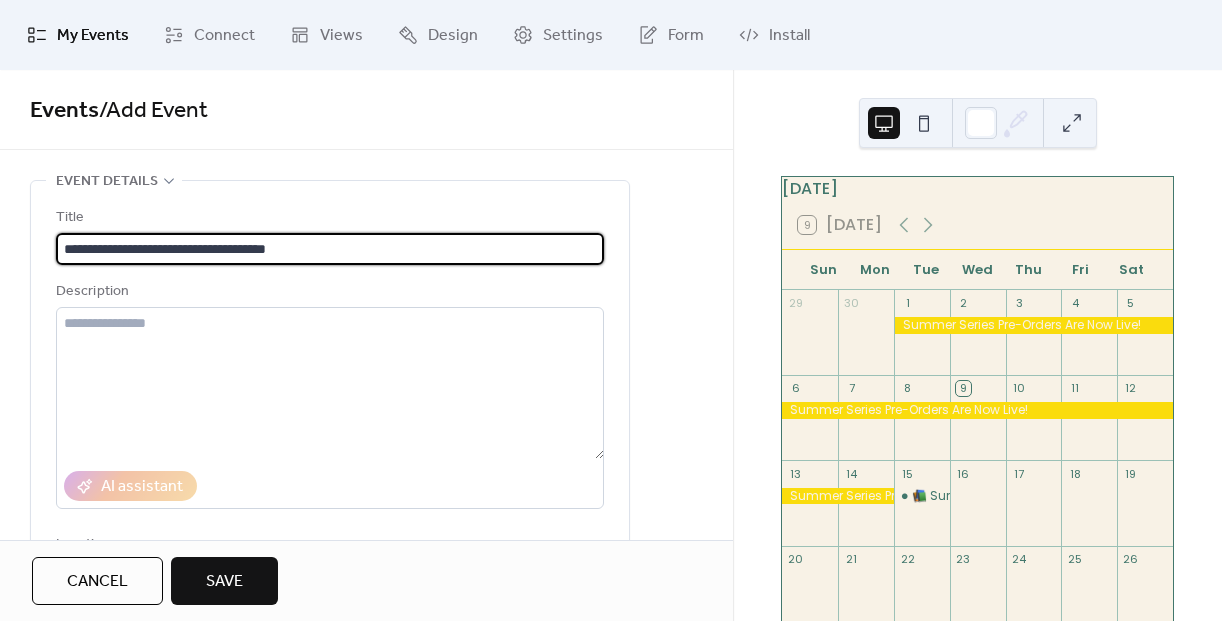 type on "**********" 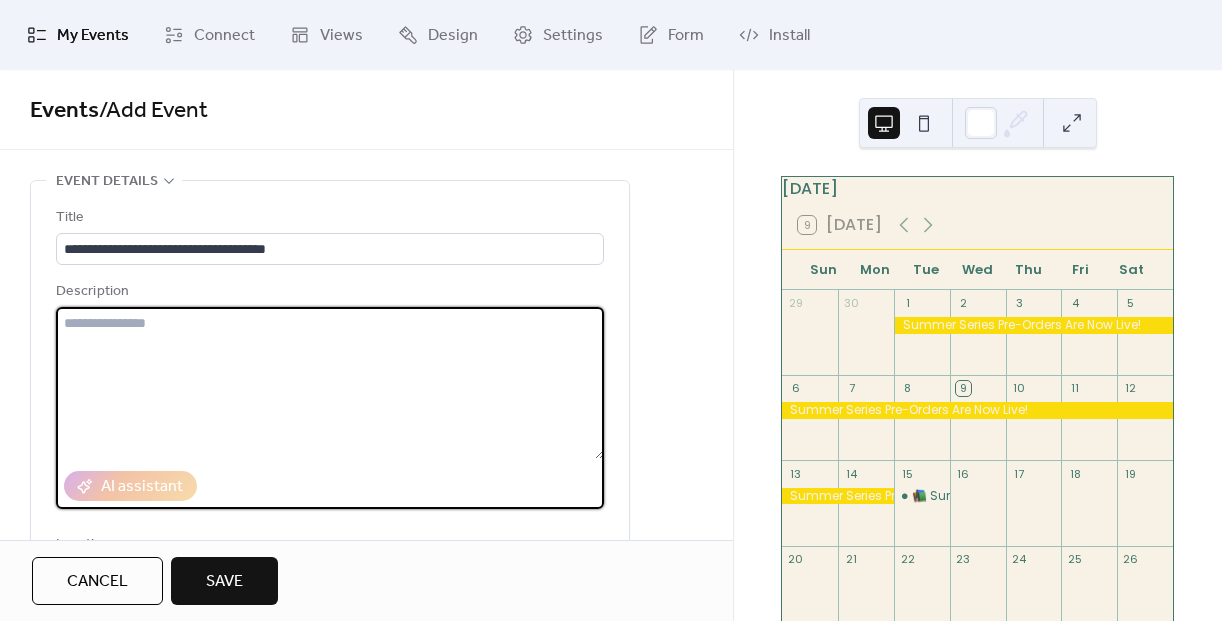 click at bounding box center [330, 383] 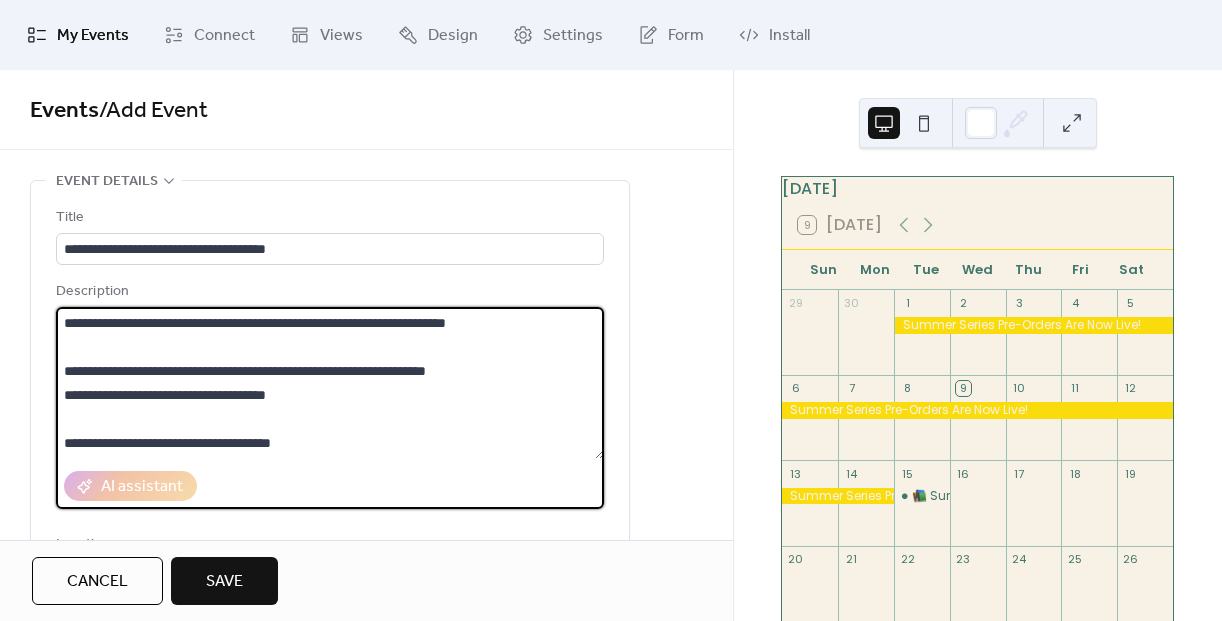 scroll, scrollTop: 288, scrollLeft: 0, axis: vertical 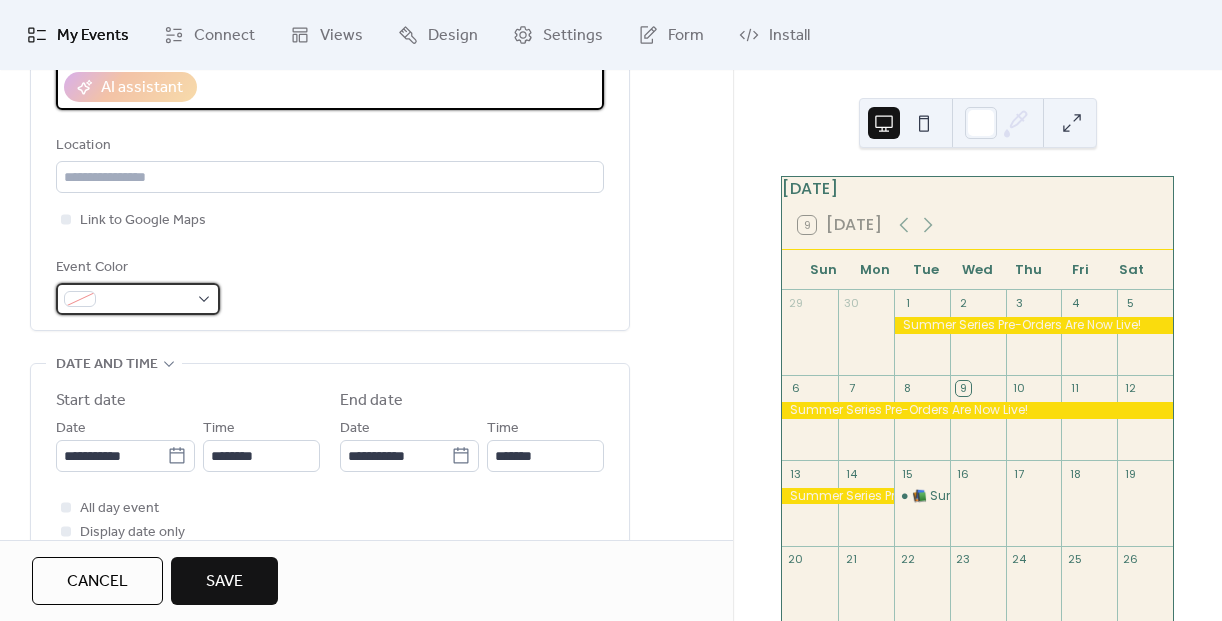 click at bounding box center [146, 300] 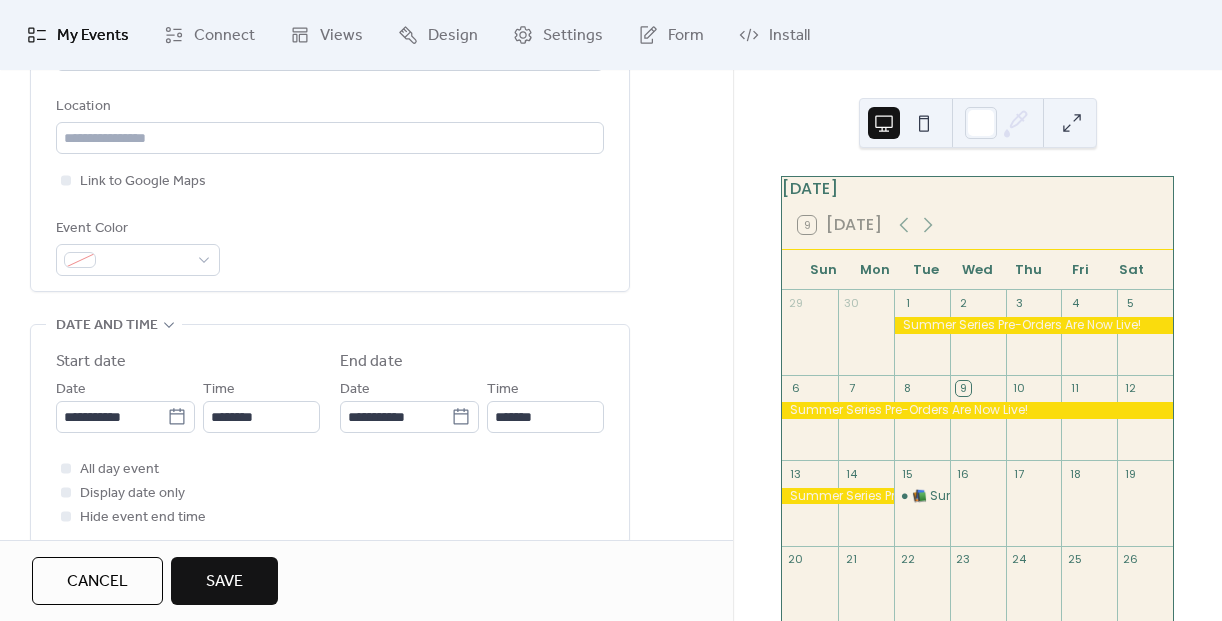 click on "Event Color" at bounding box center [330, 246] 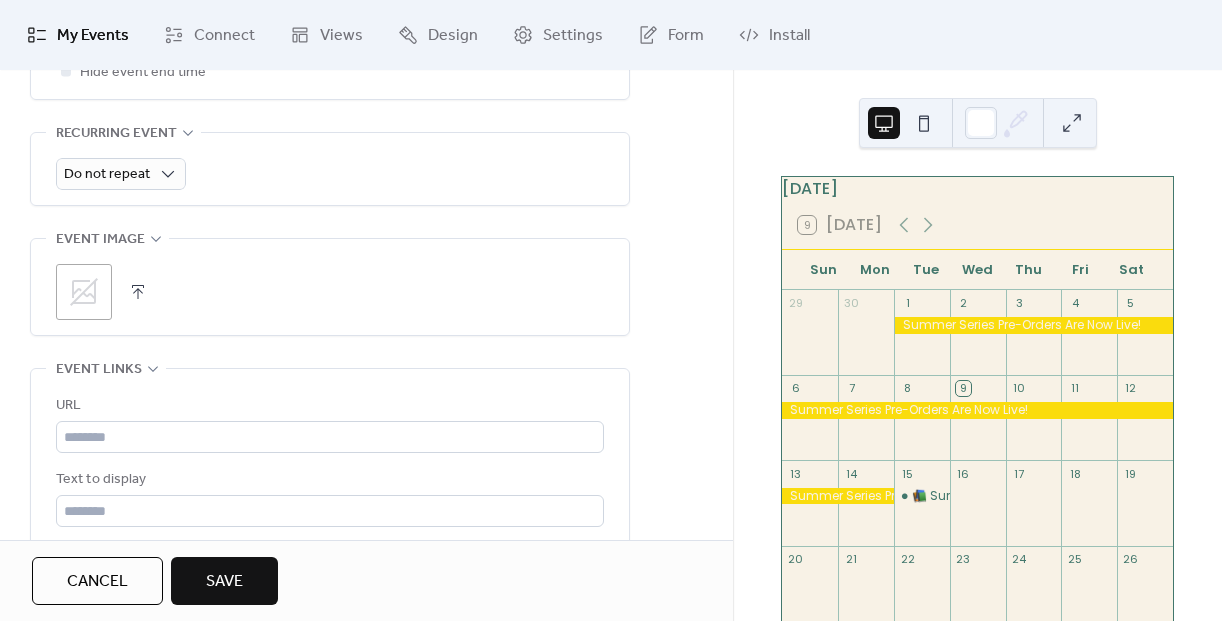 scroll, scrollTop: 957, scrollLeft: 0, axis: vertical 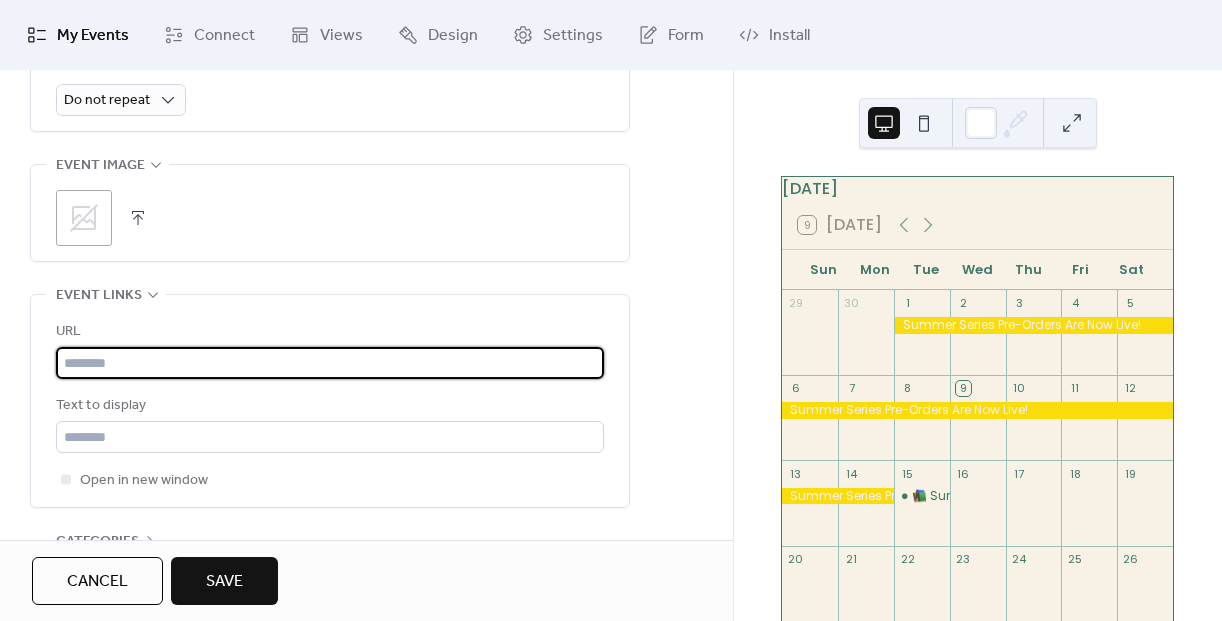 click at bounding box center [330, 363] 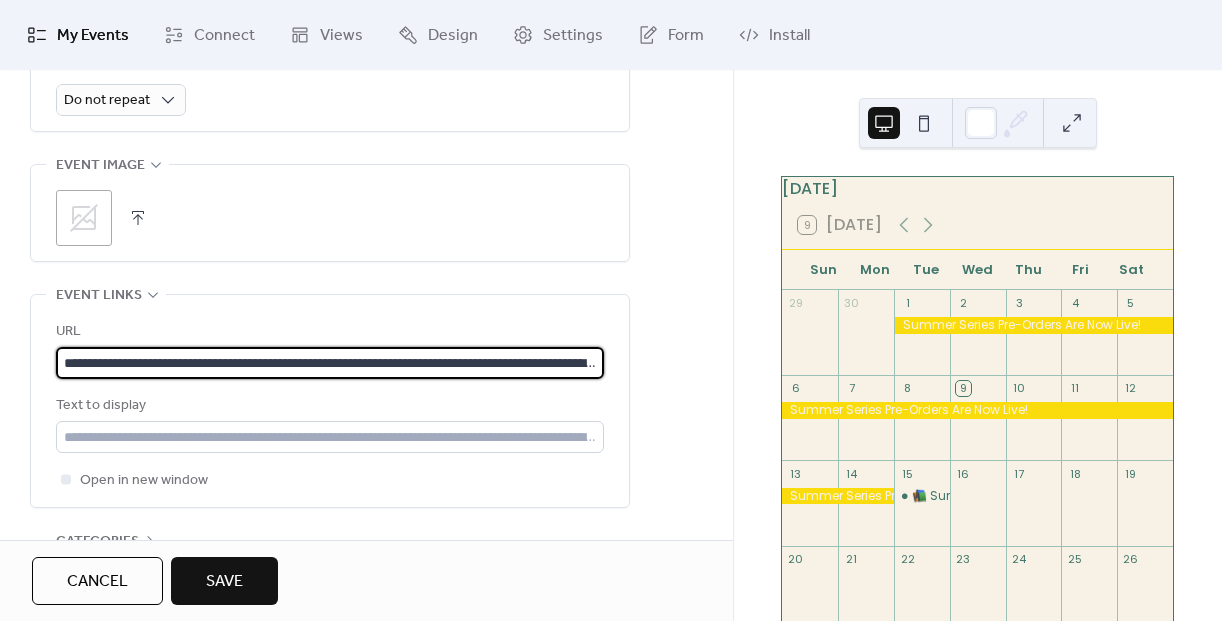 scroll, scrollTop: 0, scrollLeft: 256, axis: horizontal 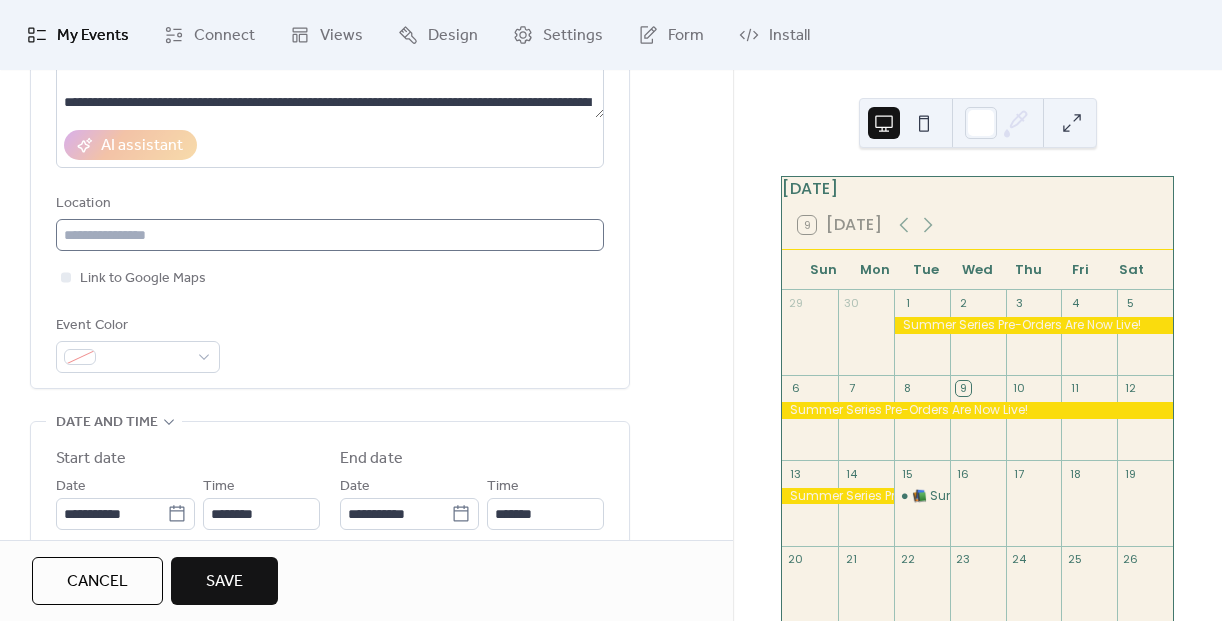 type on "**********" 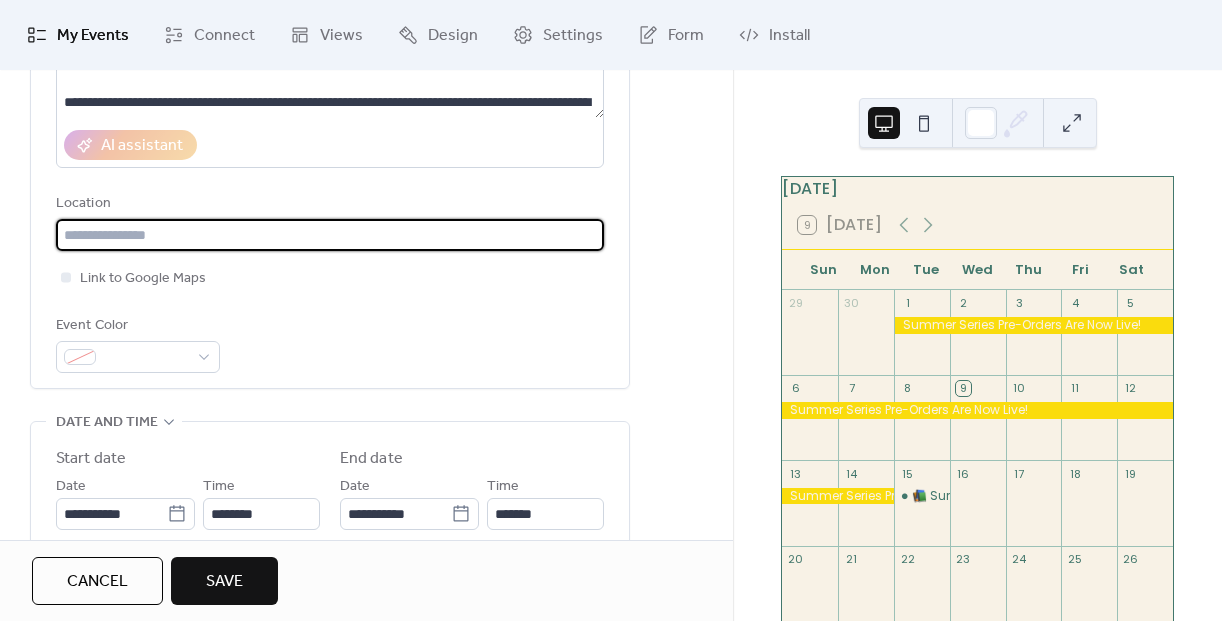 click at bounding box center [330, 235] 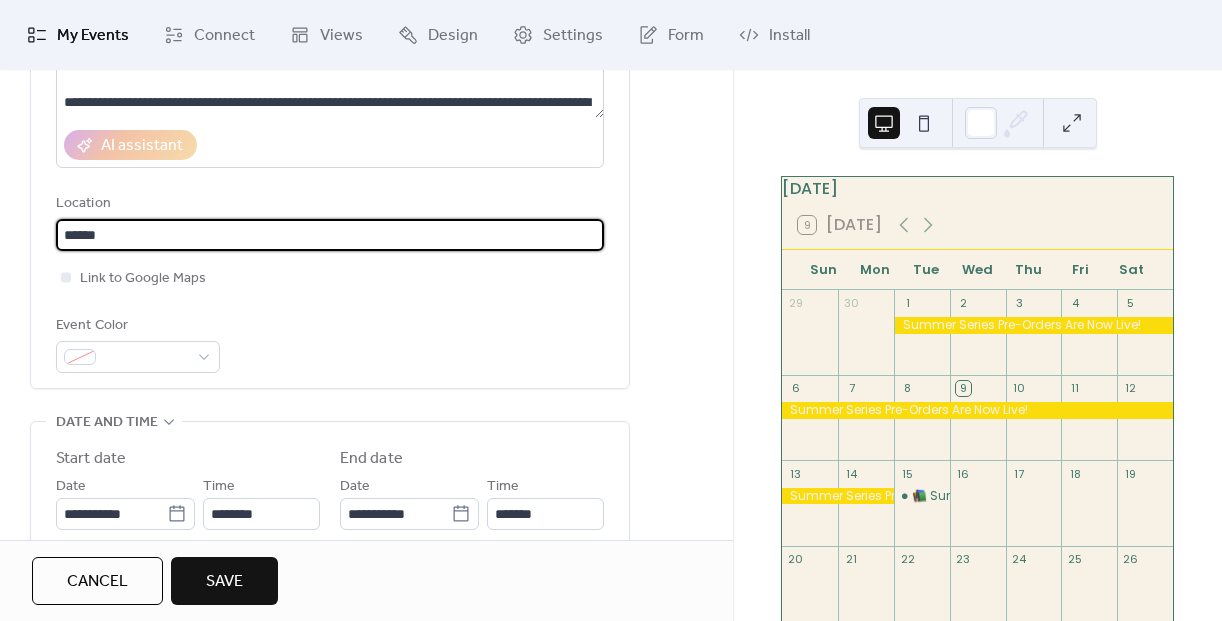 type on "******" 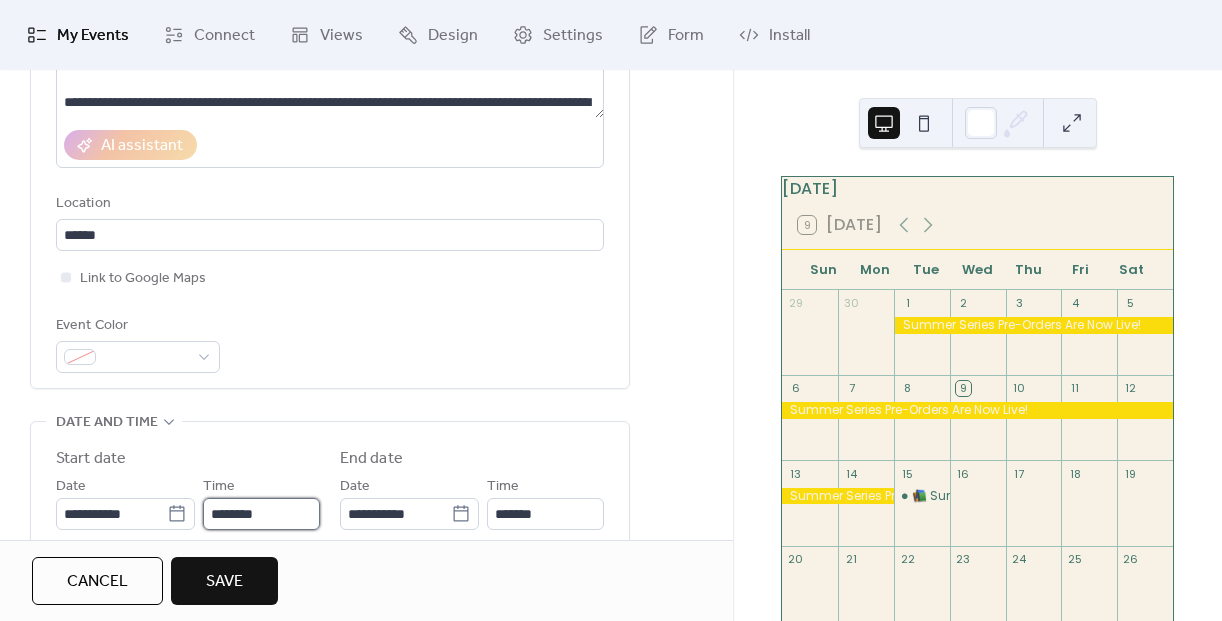 click on "********" at bounding box center (261, 514) 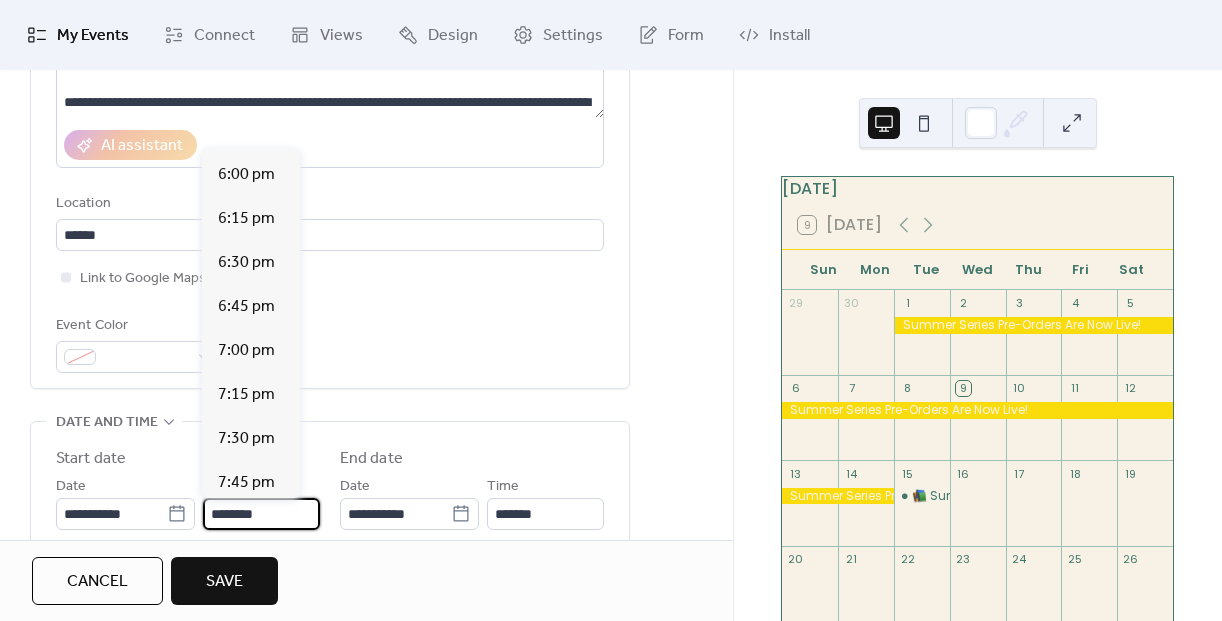 scroll, scrollTop: 3164, scrollLeft: 0, axis: vertical 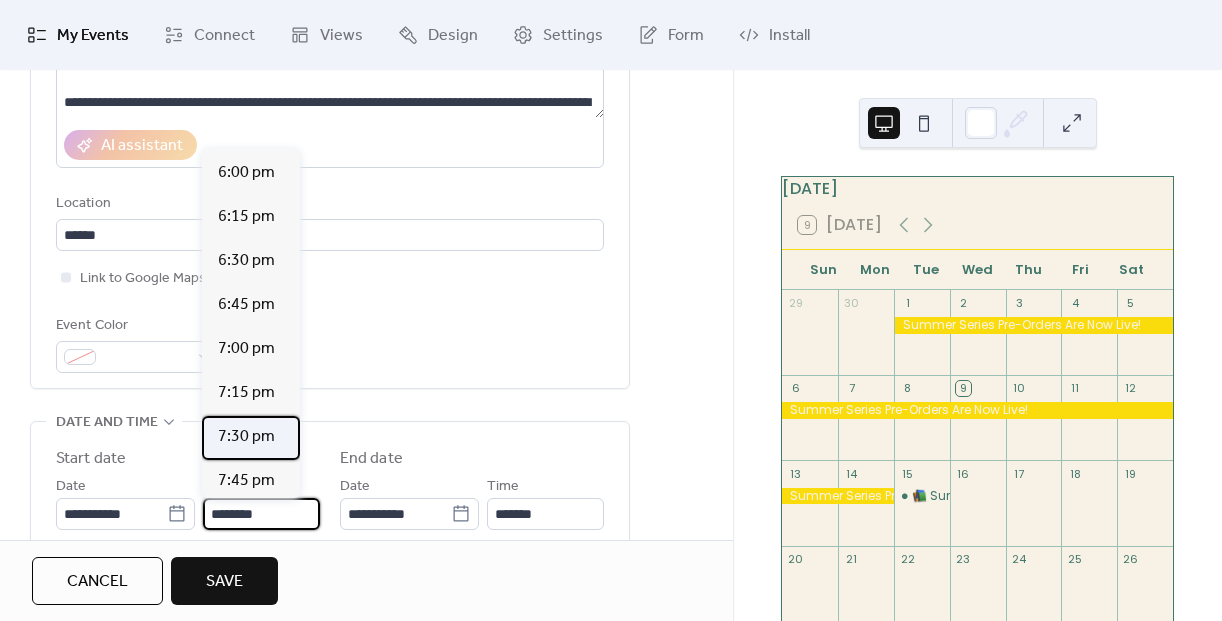 click on "7:30 pm" at bounding box center (246, 437) 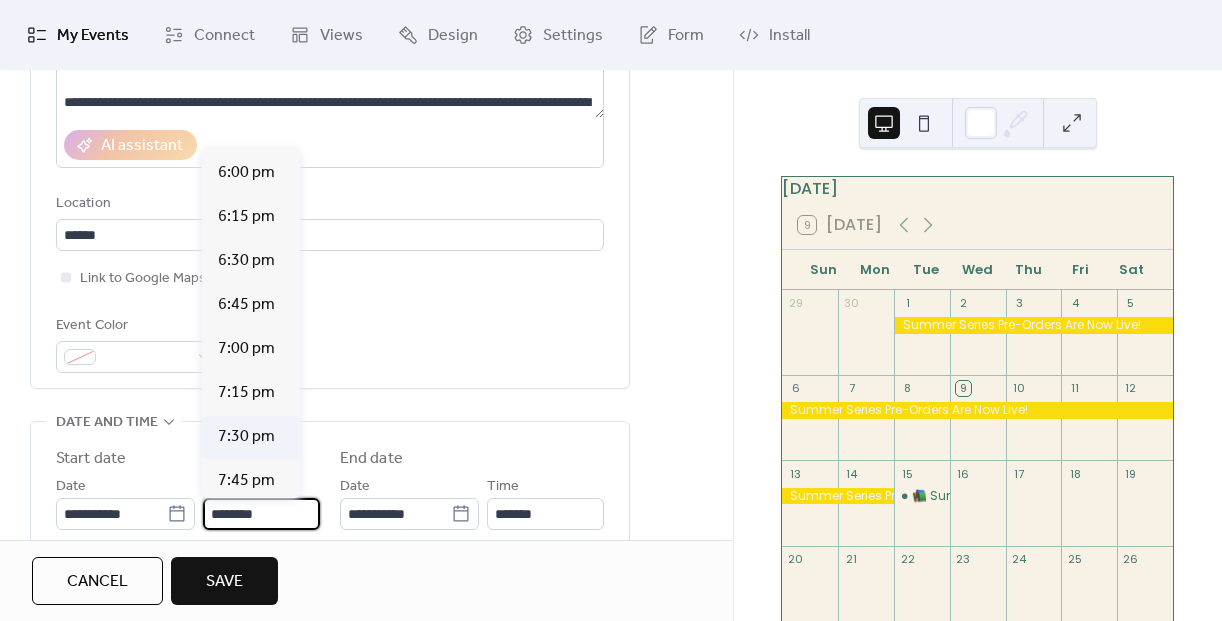type on "*******" 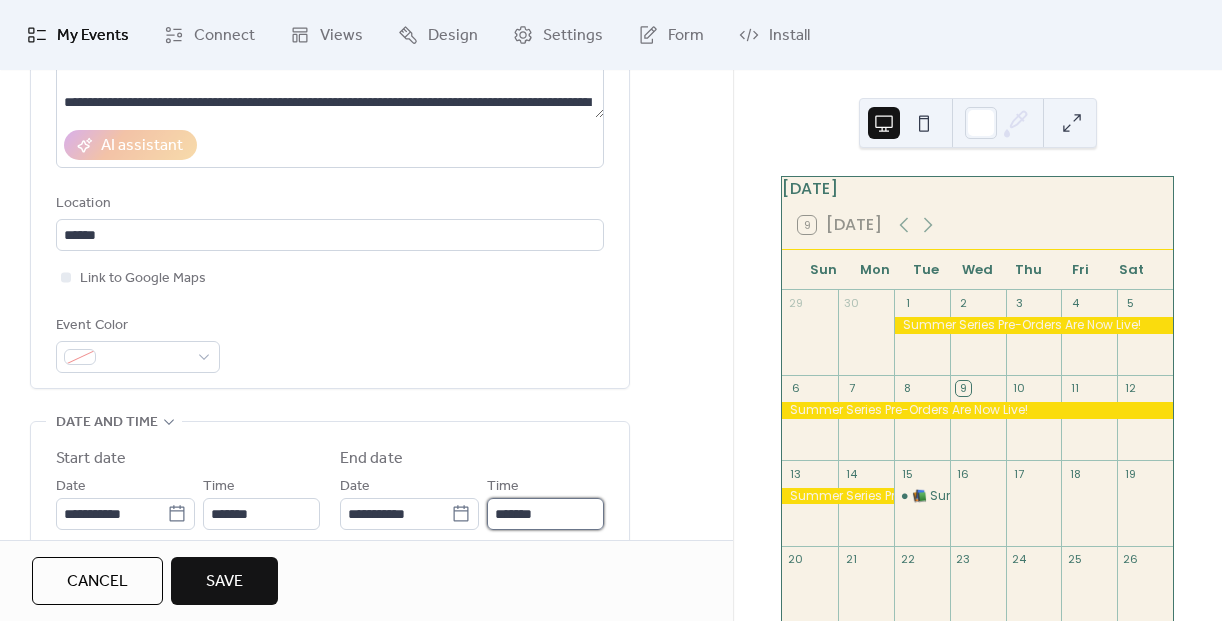 click on "*******" at bounding box center (545, 514) 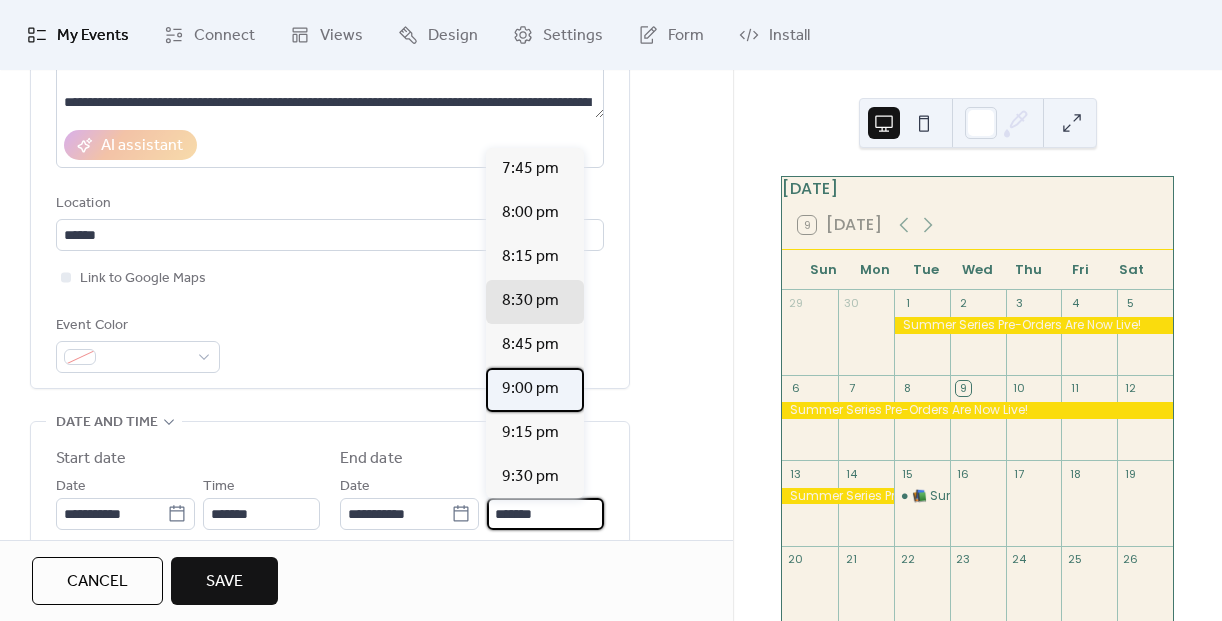 click on "9:00 pm" at bounding box center (530, 389) 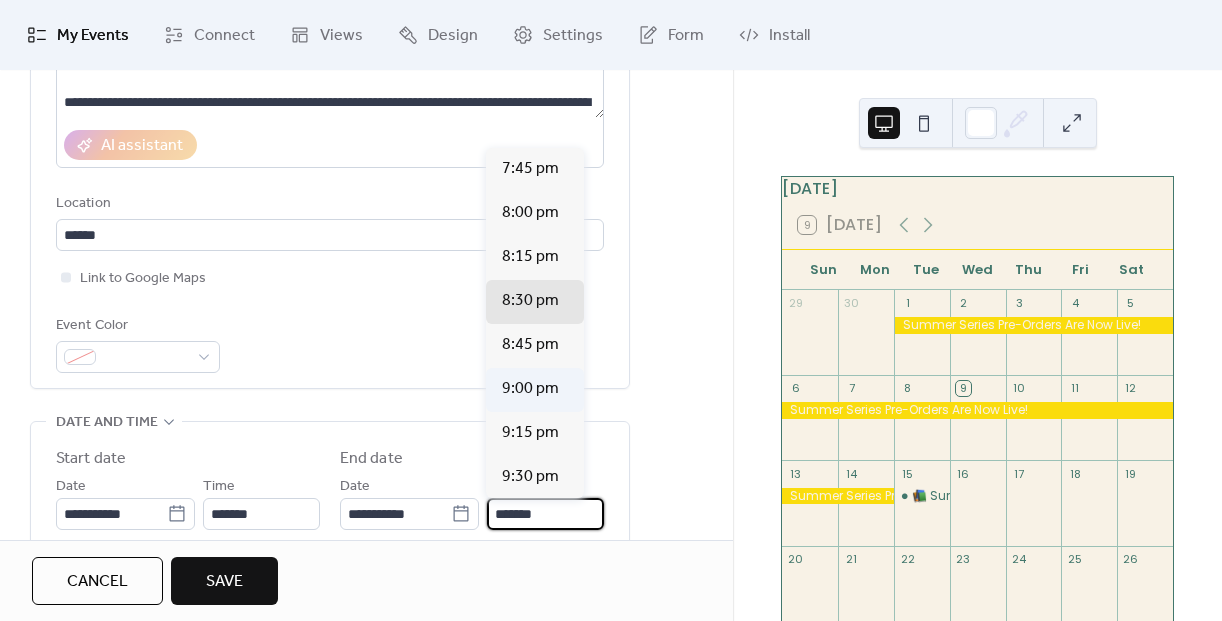 type on "*******" 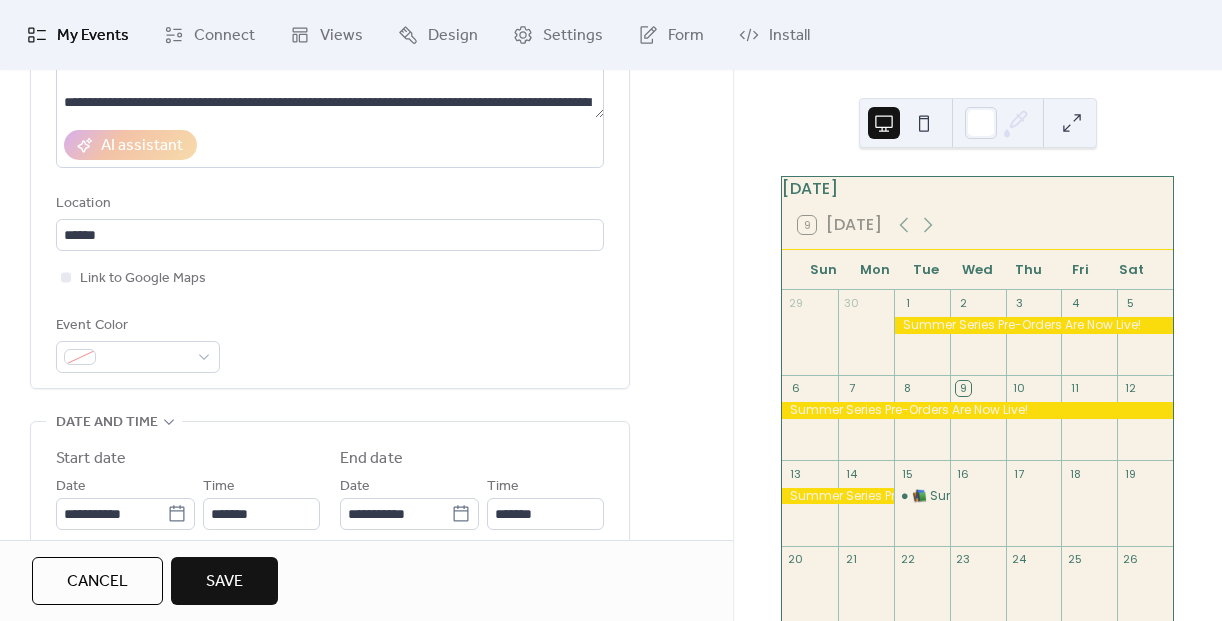 click on "**********" at bounding box center (366, 602) 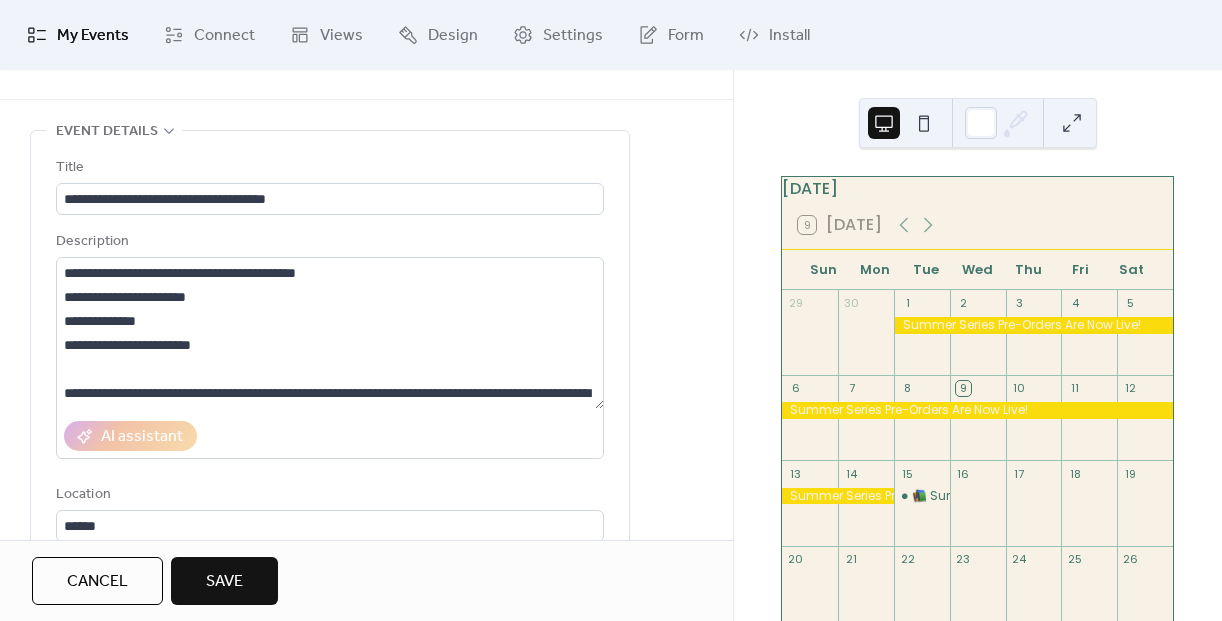 scroll, scrollTop: 40, scrollLeft: 0, axis: vertical 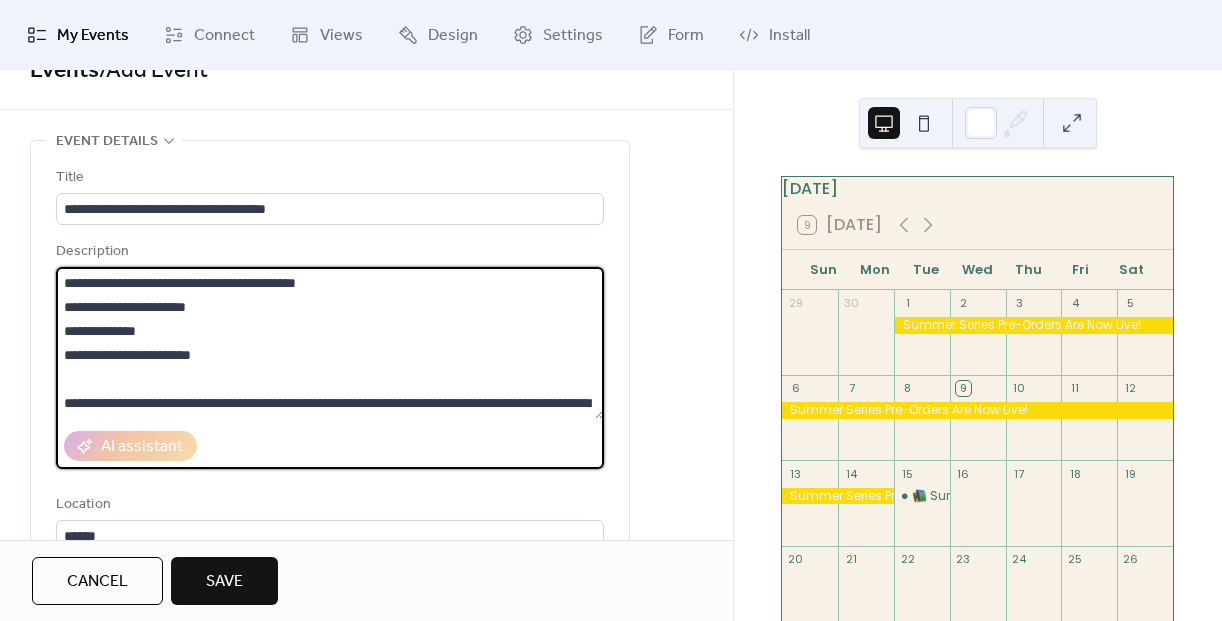 drag, startPoint x: 218, startPoint y: 353, endPoint x: 35, endPoint y: 363, distance: 183.27303 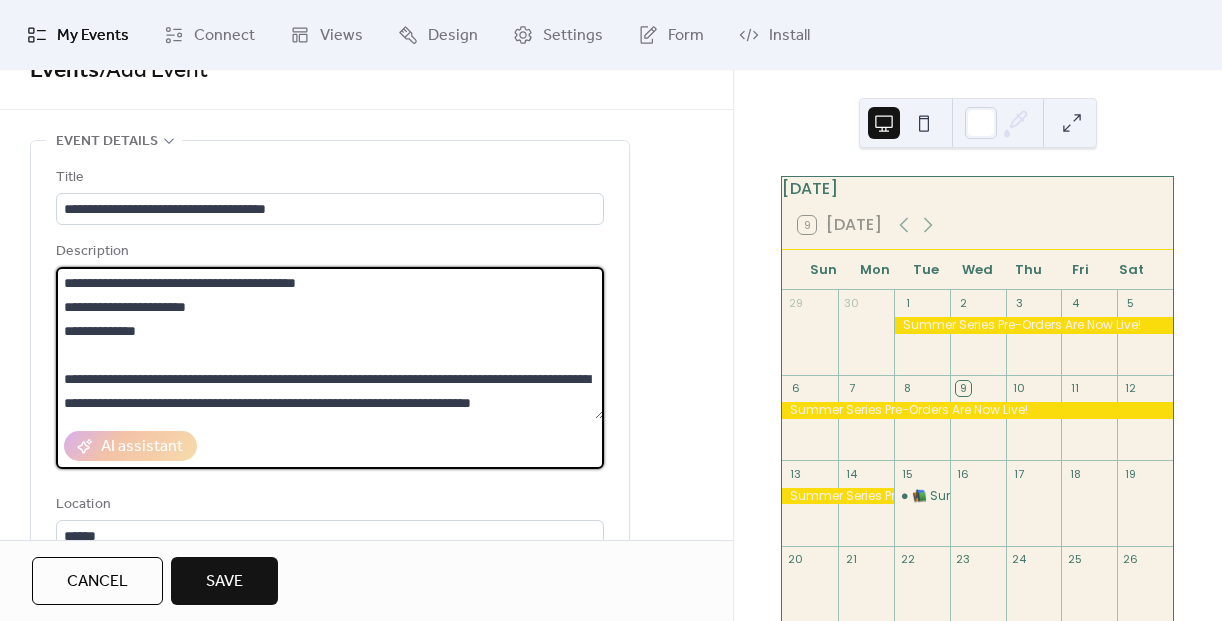 click on "**********" at bounding box center [330, 343] 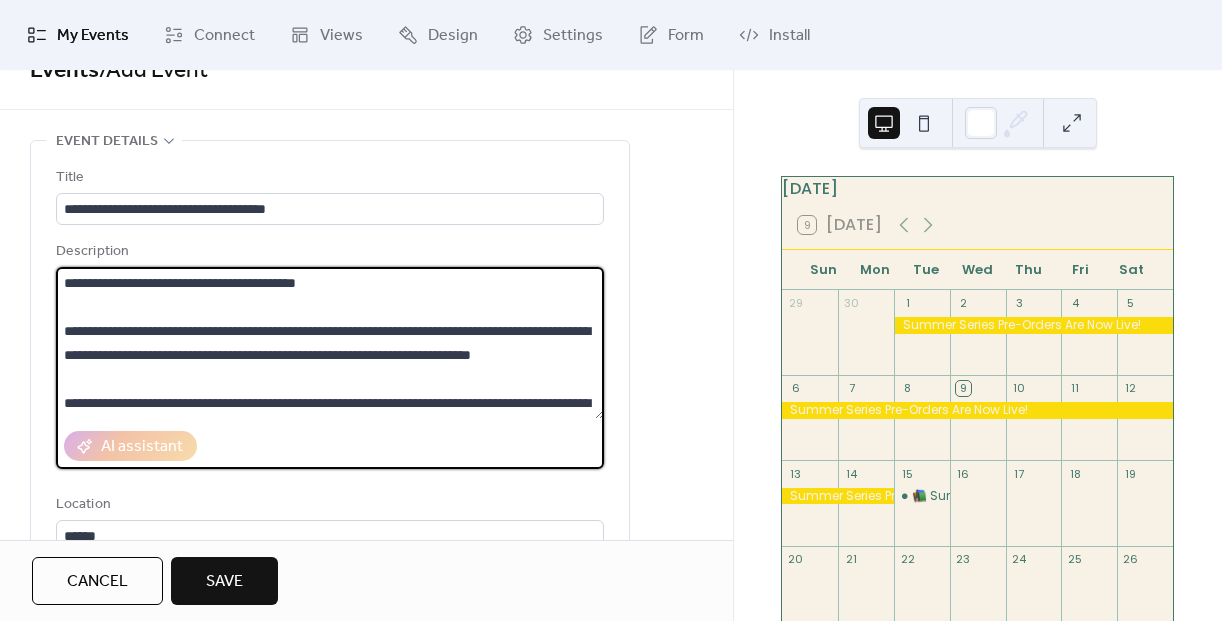 click on "**********" at bounding box center [330, 343] 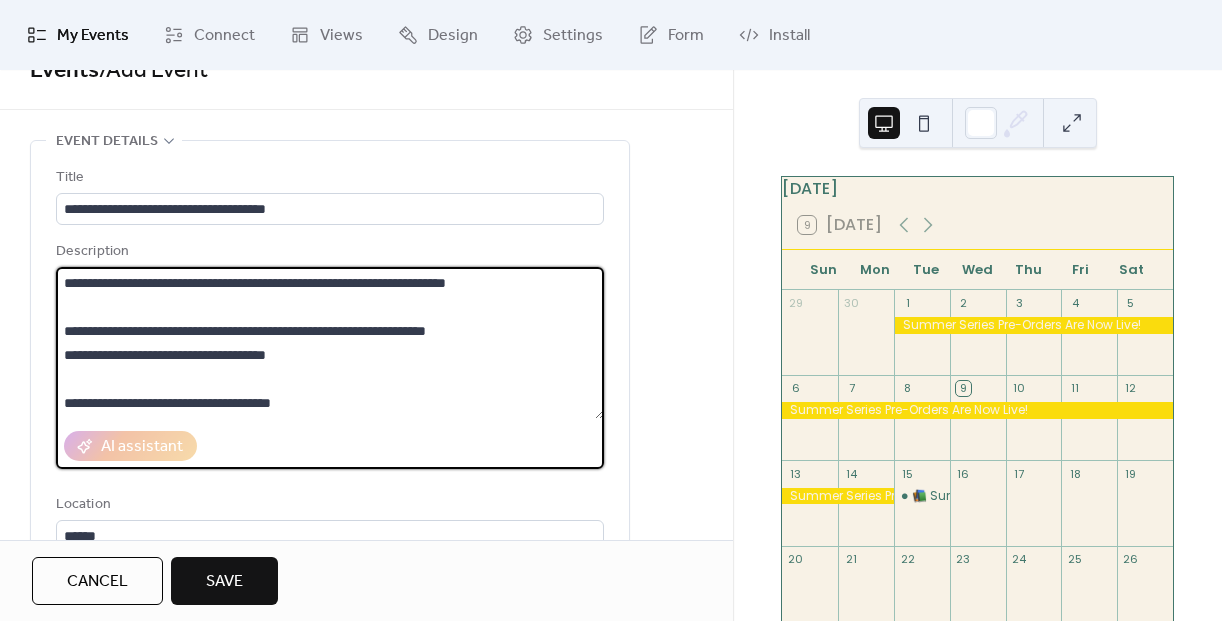 scroll, scrollTop: 168, scrollLeft: 0, axis: vertical 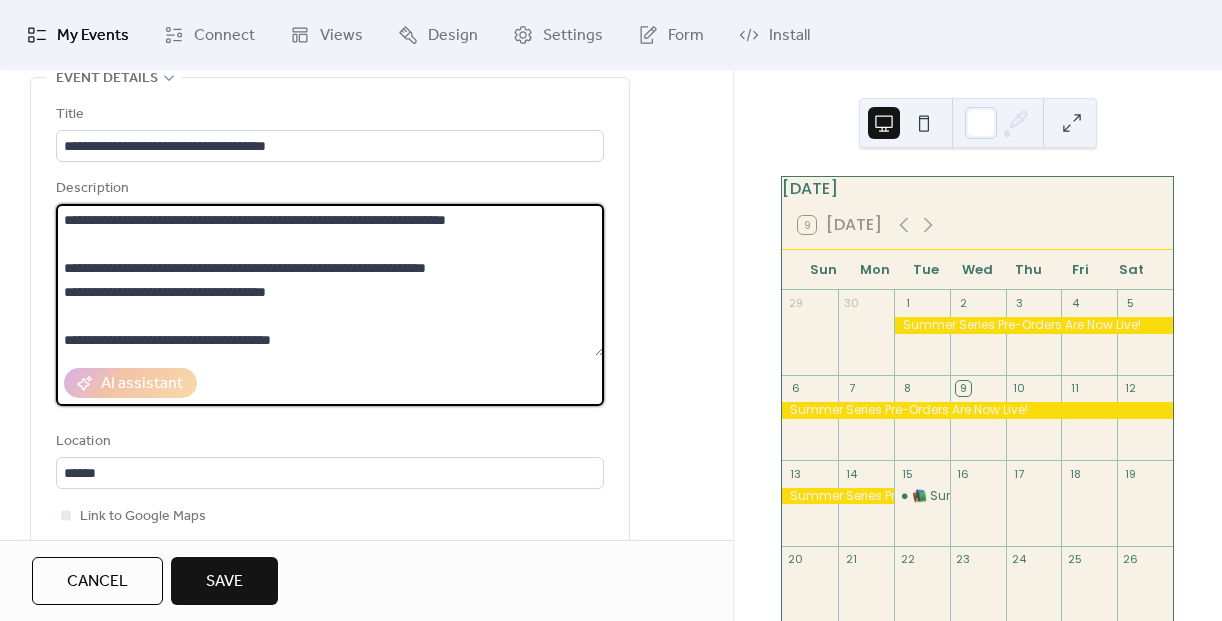 click on "**********" at bounding box center (330, 280) 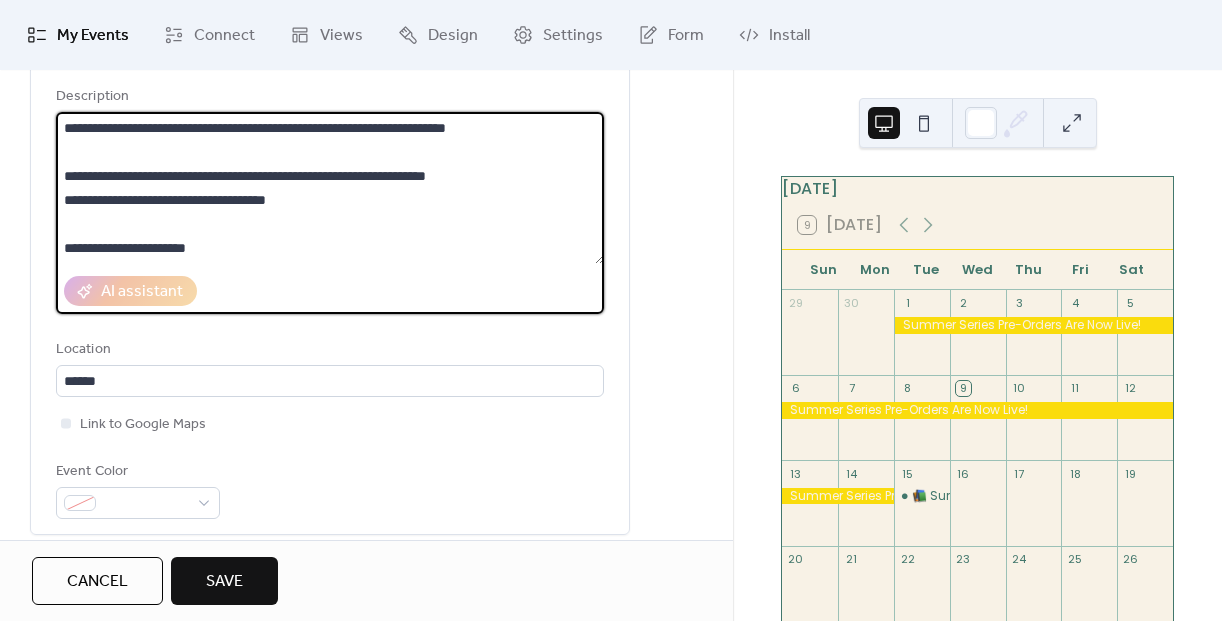 scroll, scrollTop: 322, scrollLeft: 0, axis: vertical 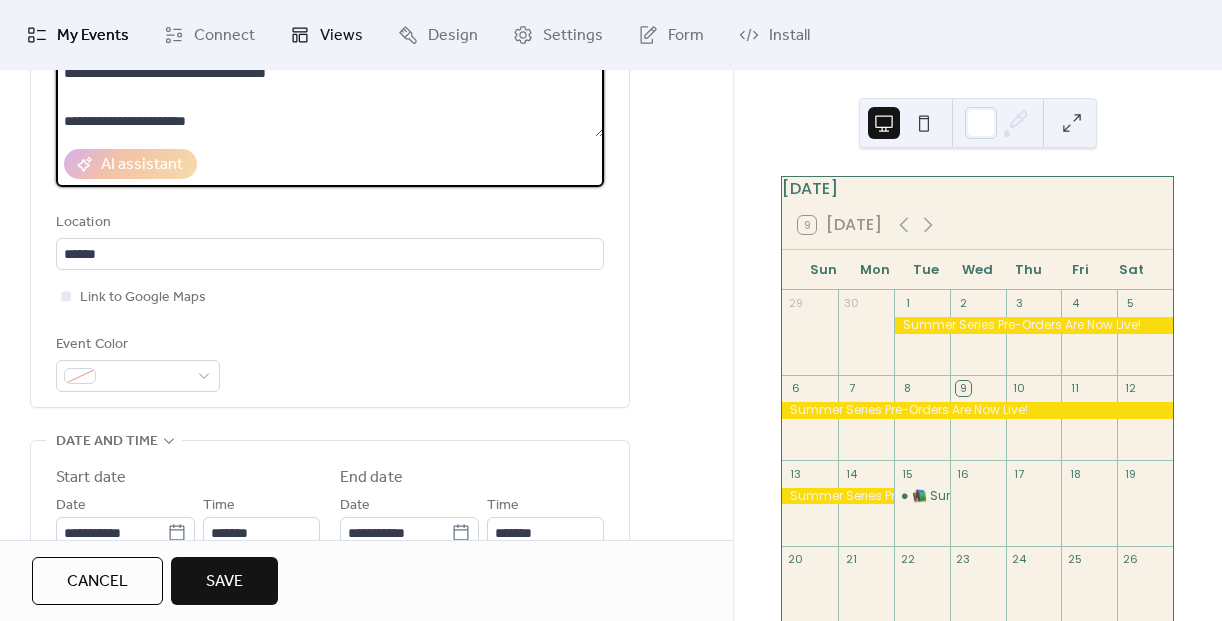 type on "**********" 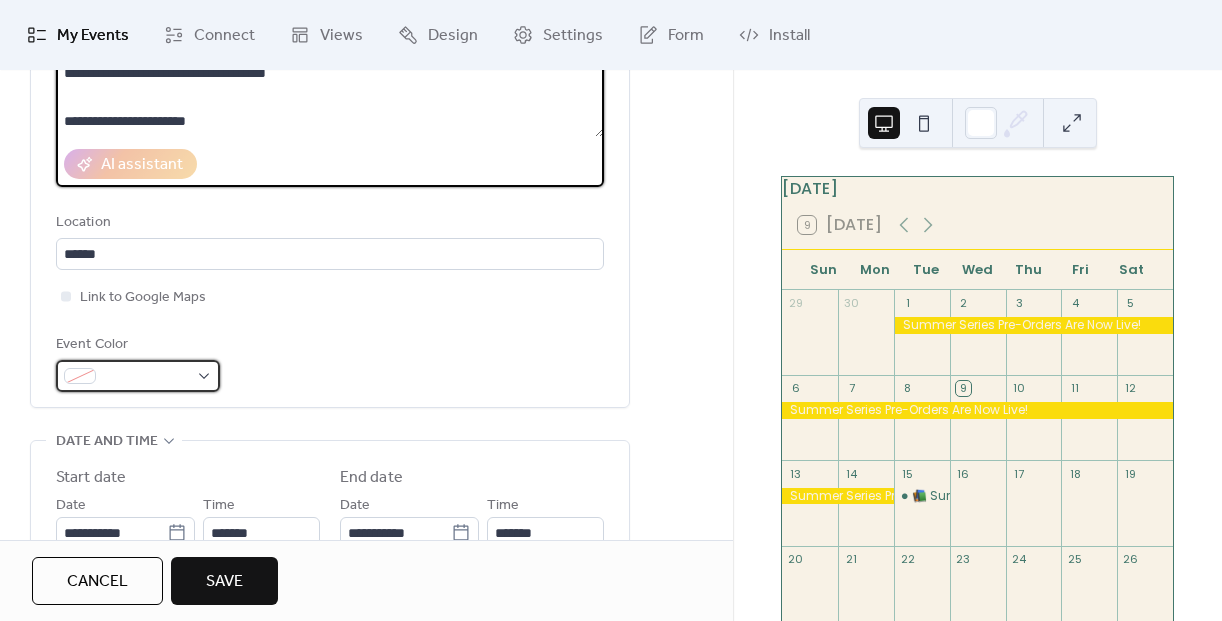 click at bounding box center [146, 377] 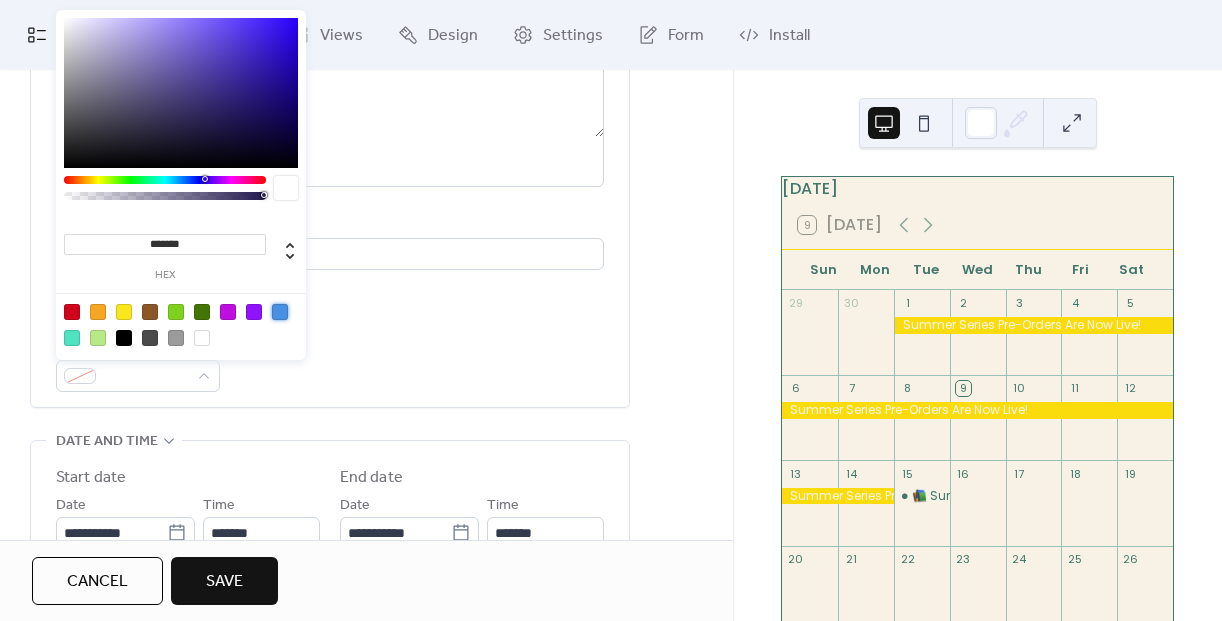 click at bounding box center (280, 312) 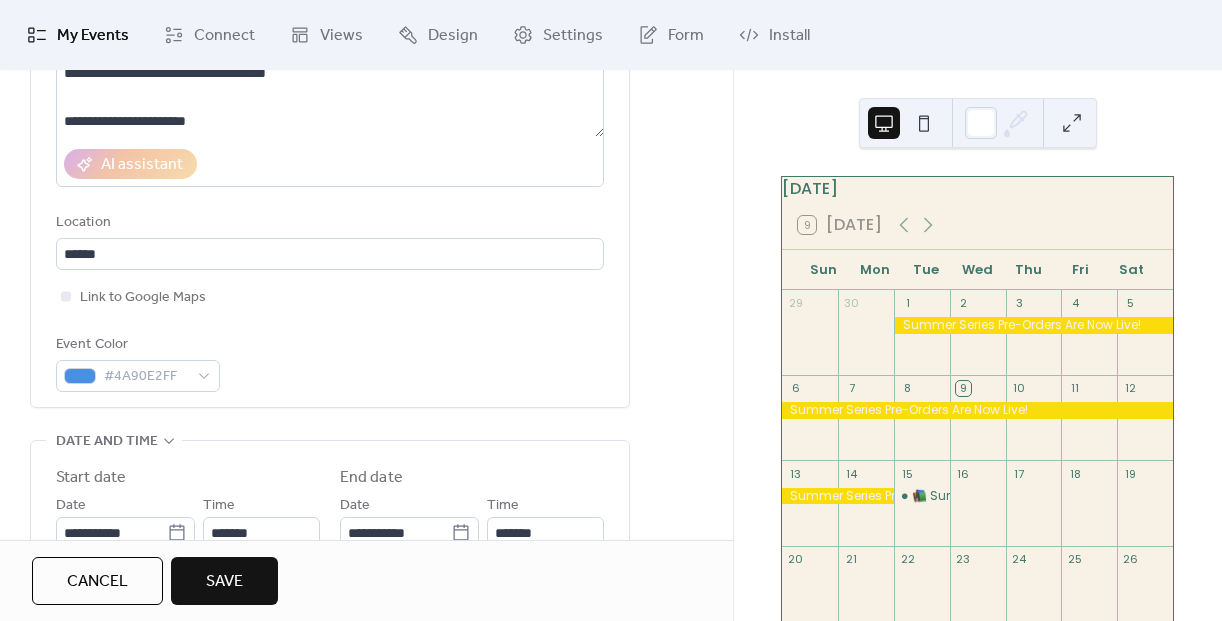 click on "**********" at bounding box center (330, 133) 